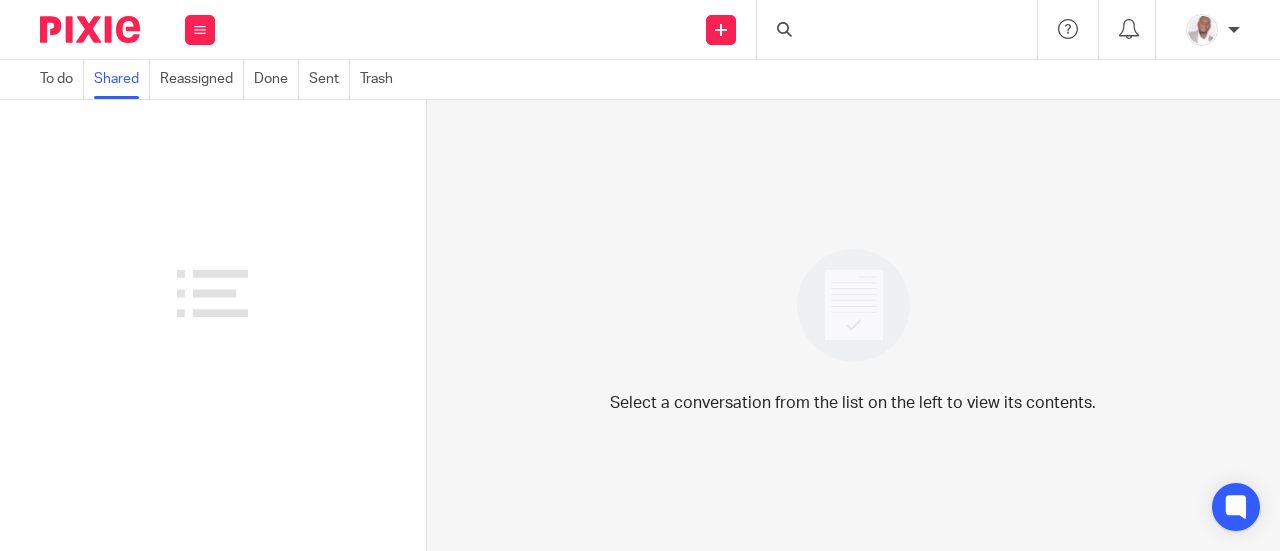 scroll, scrollTop: 0, scrollLeft: 0, axis: both 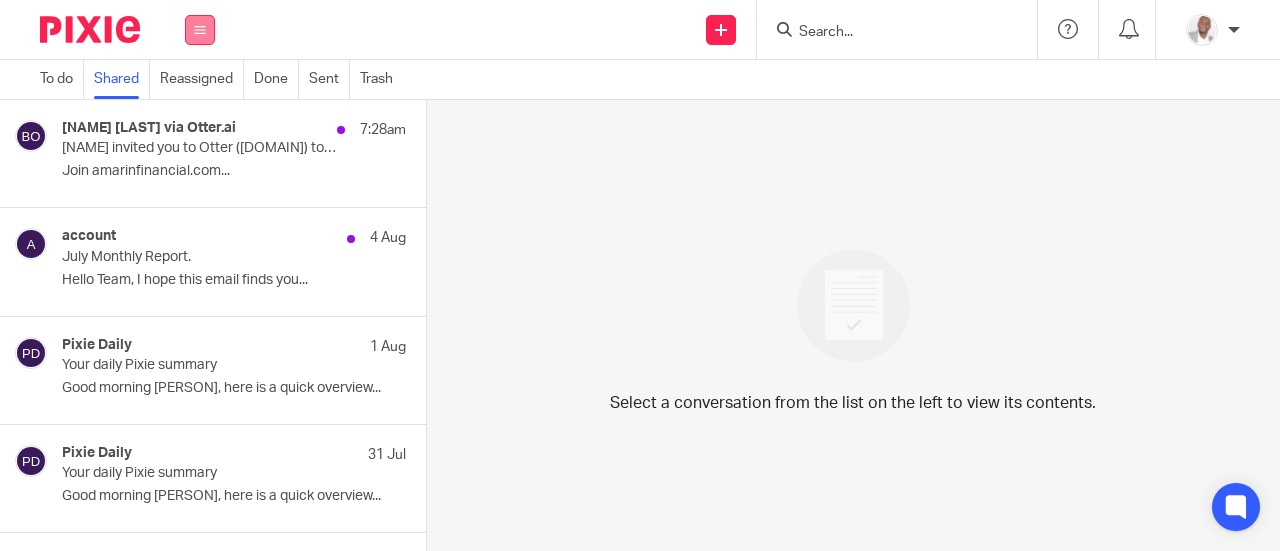 click at bounding box center [200, 30] 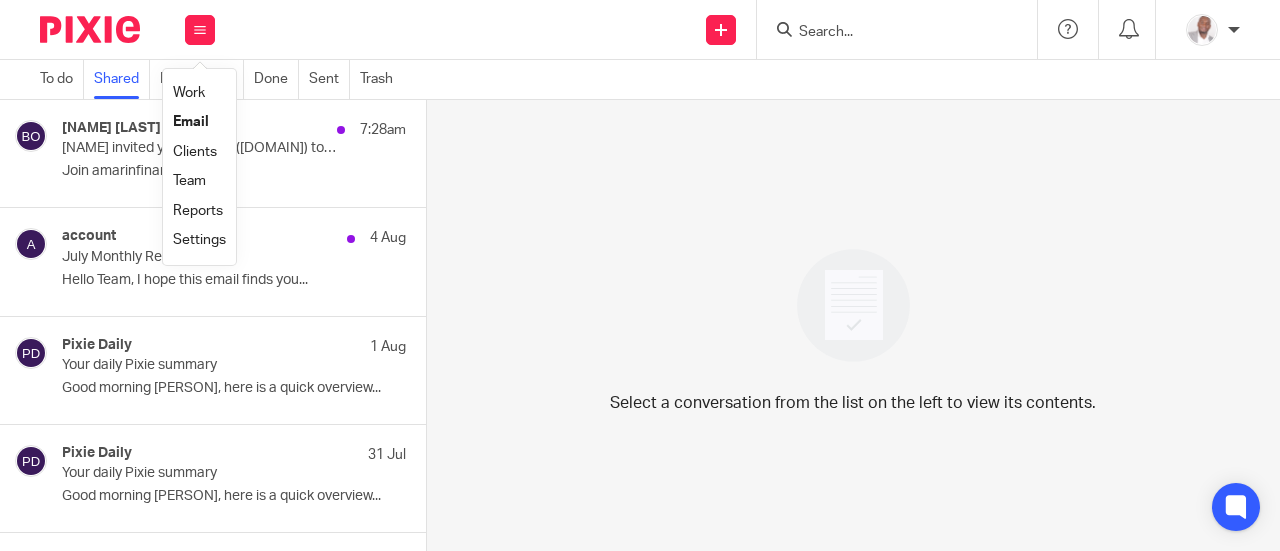 click on "Team" at bounding box center (189, 181) 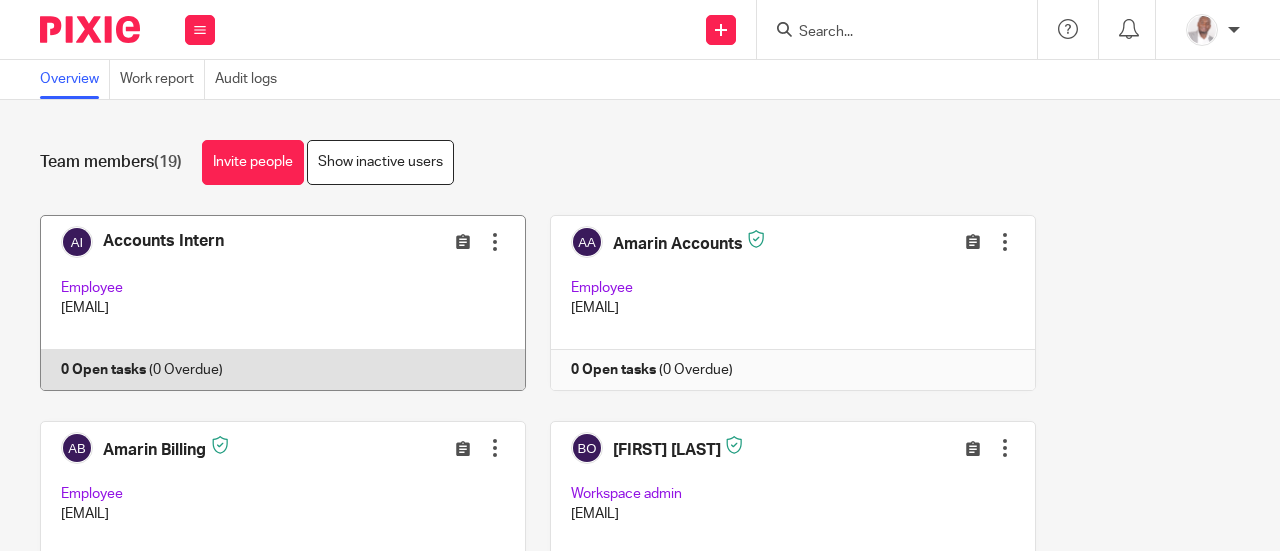 scroll, scrollTop: 0, scrollLeft: 0, axis: both 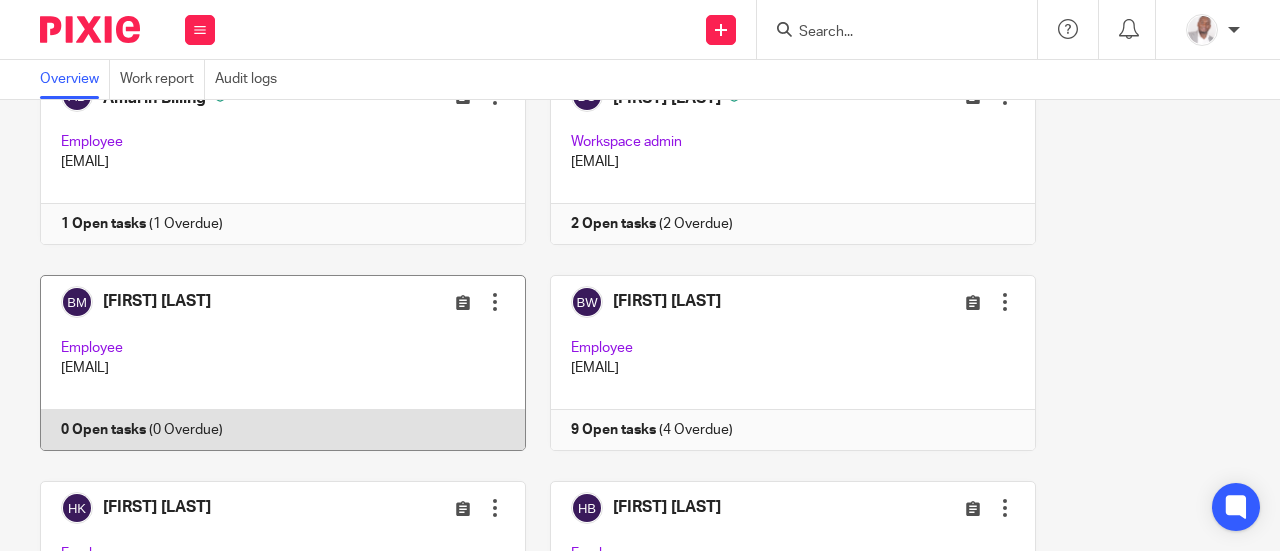 click at bounding box center (272, 363) 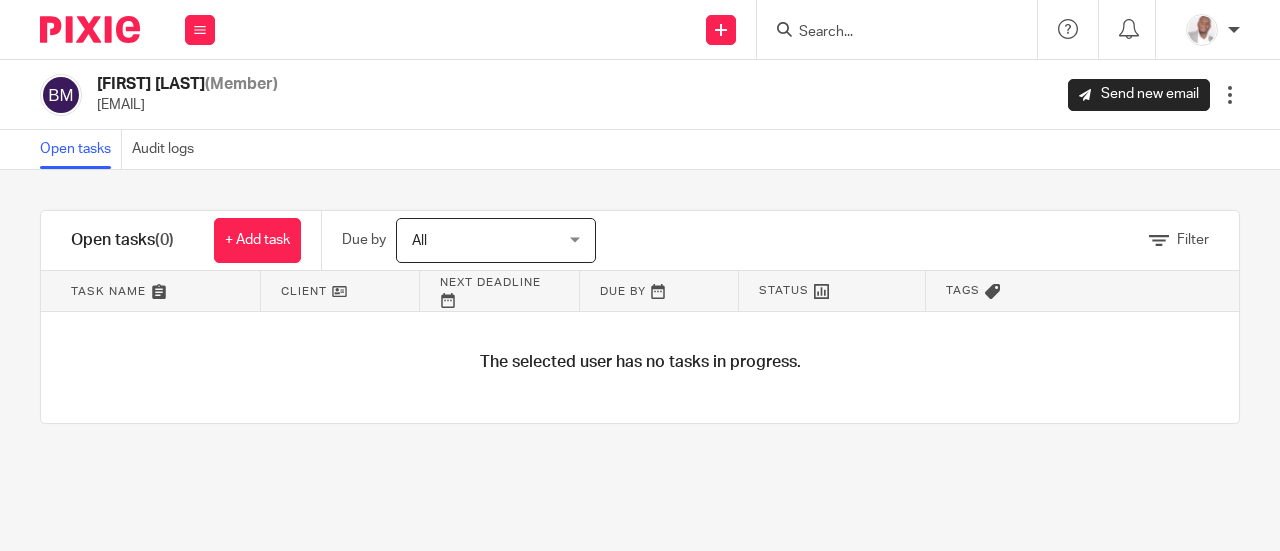 scroll, scrollTop: 0, scrollLeft: 0, axis: both 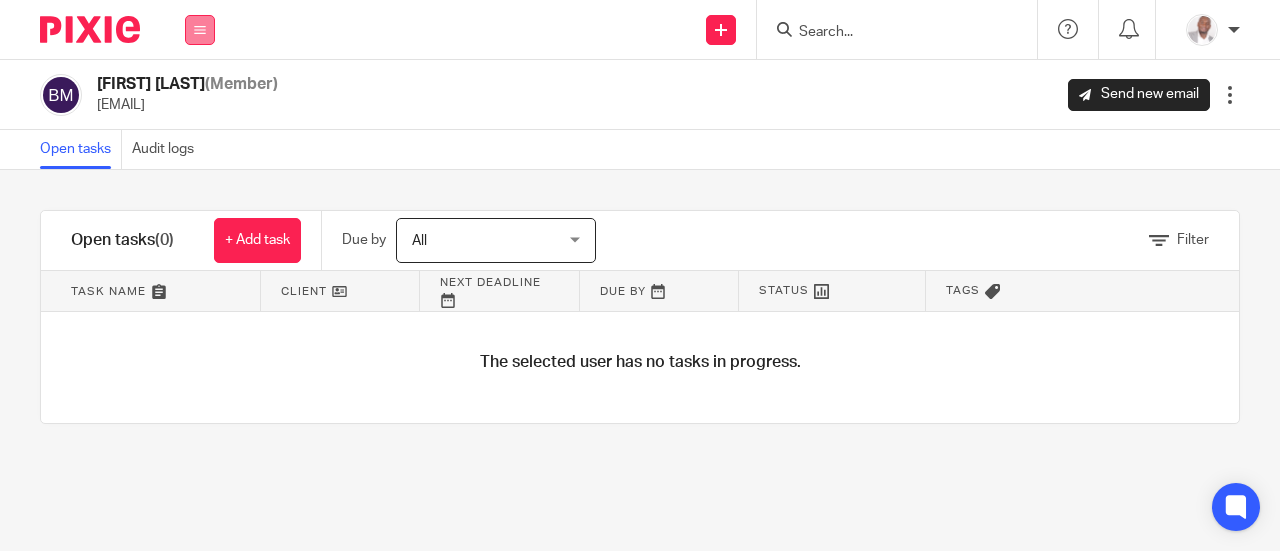 click at bounding box center (200, 30) 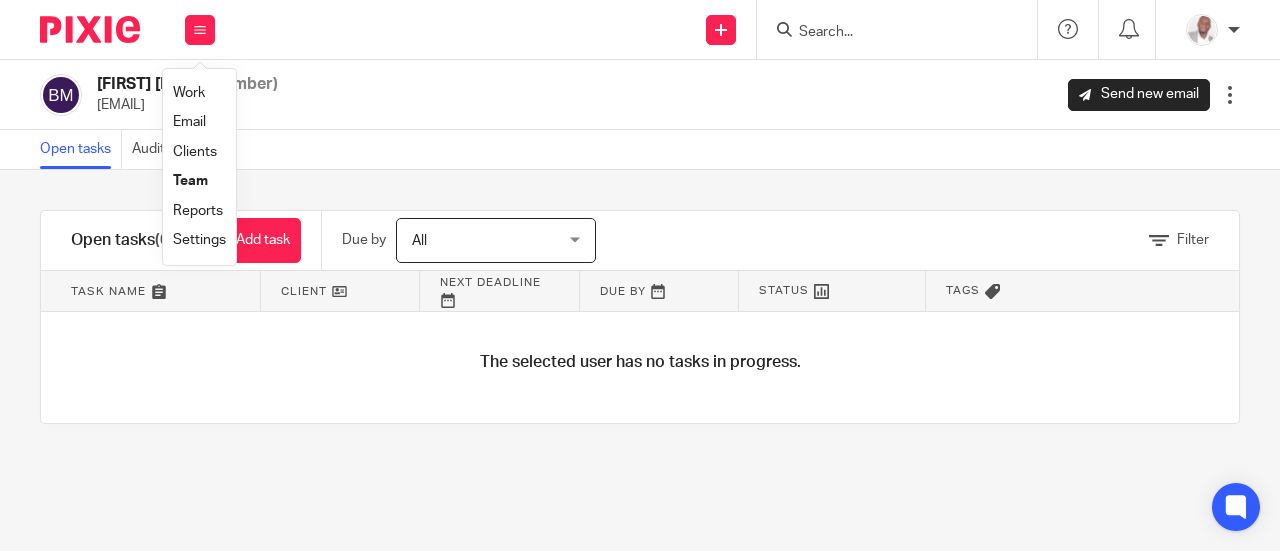click on "Team" at bounding box center (190, 181) 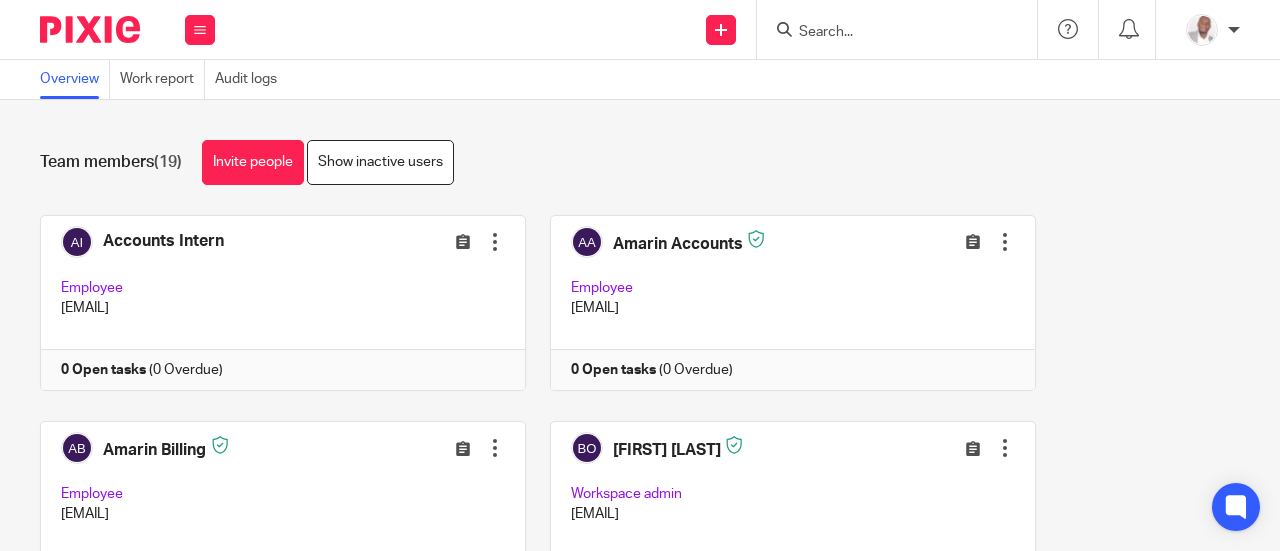 scroll, scrollTop: 0, scrollLeft: 0, axis: both 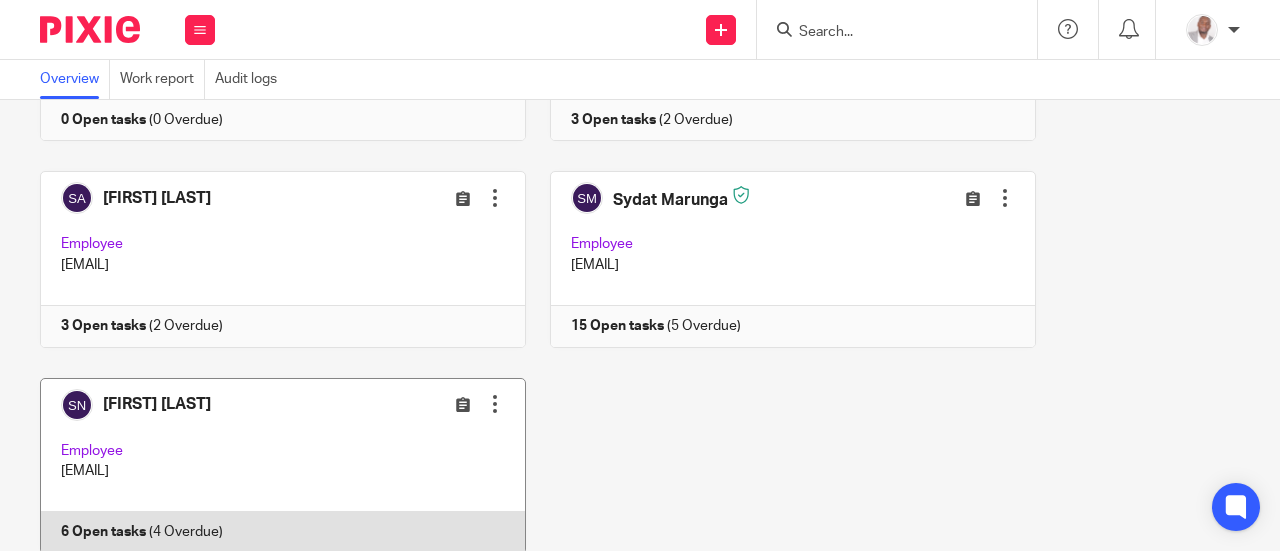 click at bounding box center (272, 466) 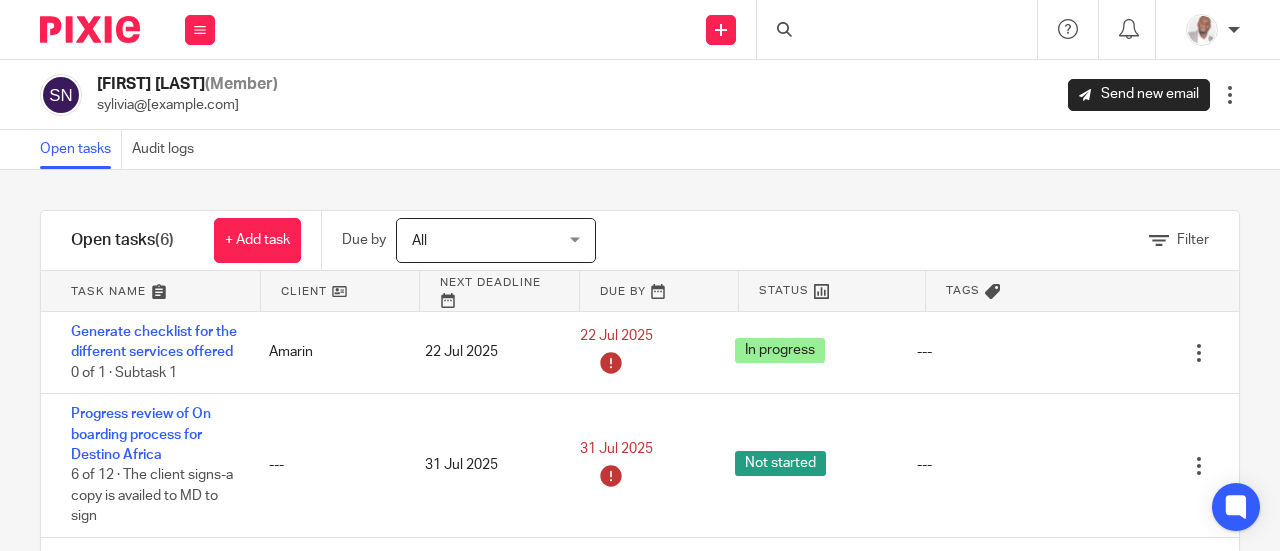 scroll, scrollTop: 0, scrollLeft: 0, axis: both 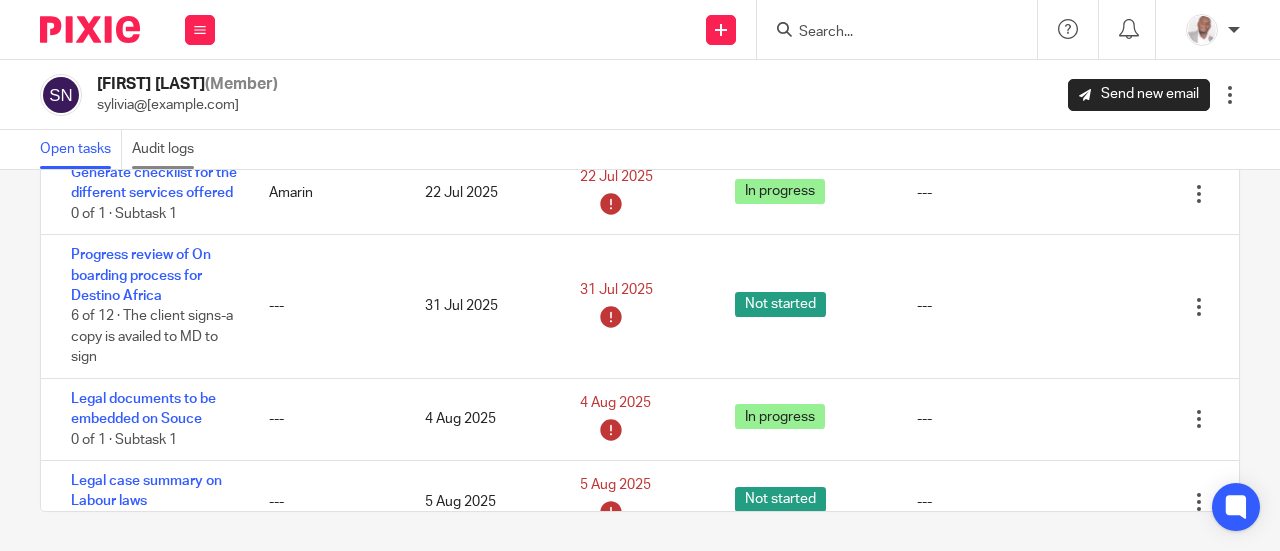 click on "Audit logs" at bounding box center (168, 149) 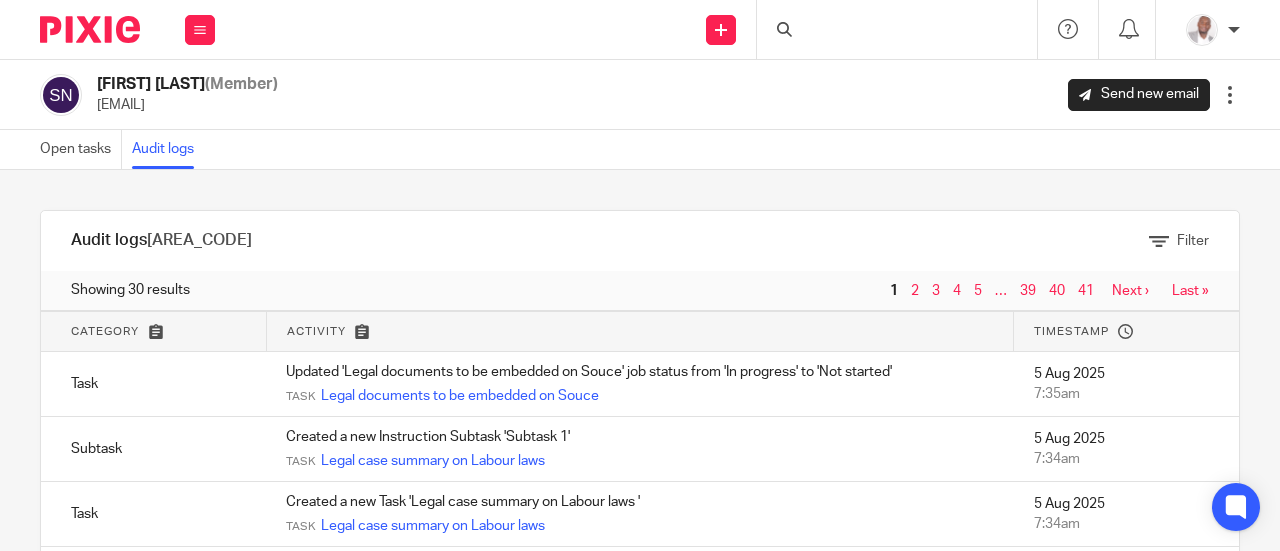 scroll, scrollTop: 0, scrollLeft: 0, axis: both 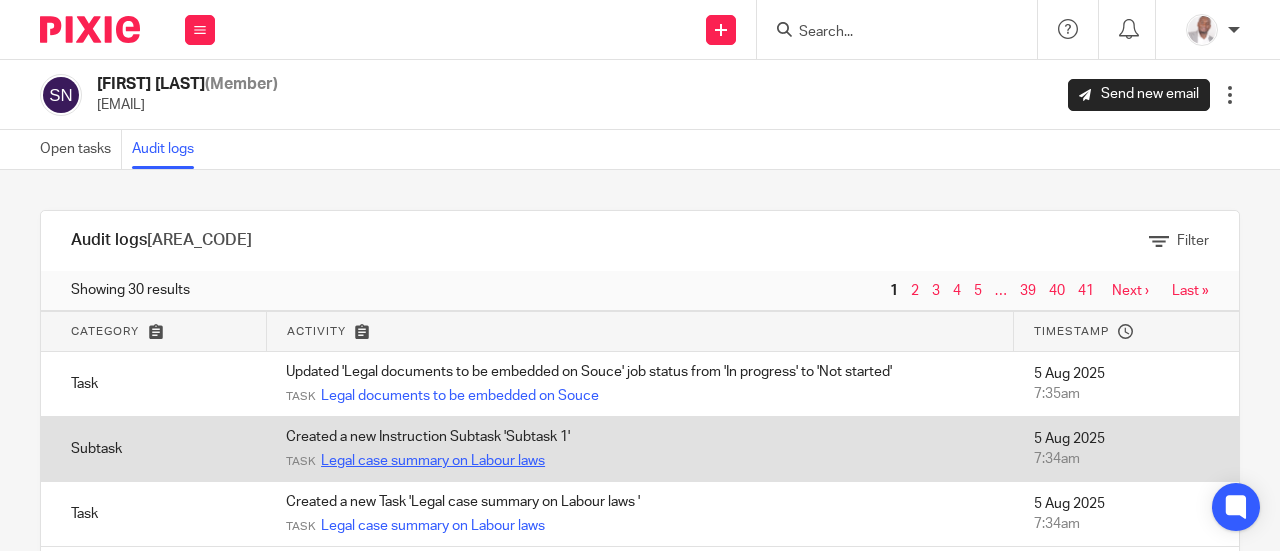 click on "Legal case summary on Labour laws" at bounding box center (433, 461) 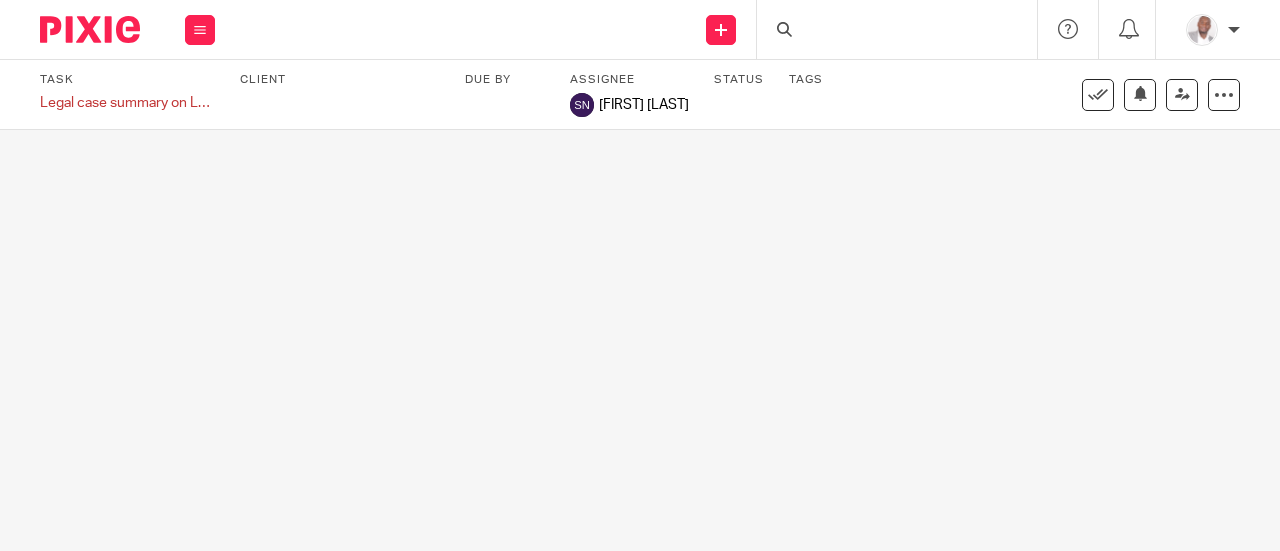 scroll, scrollTop: 0, scrollLeft: 0, axis: both 